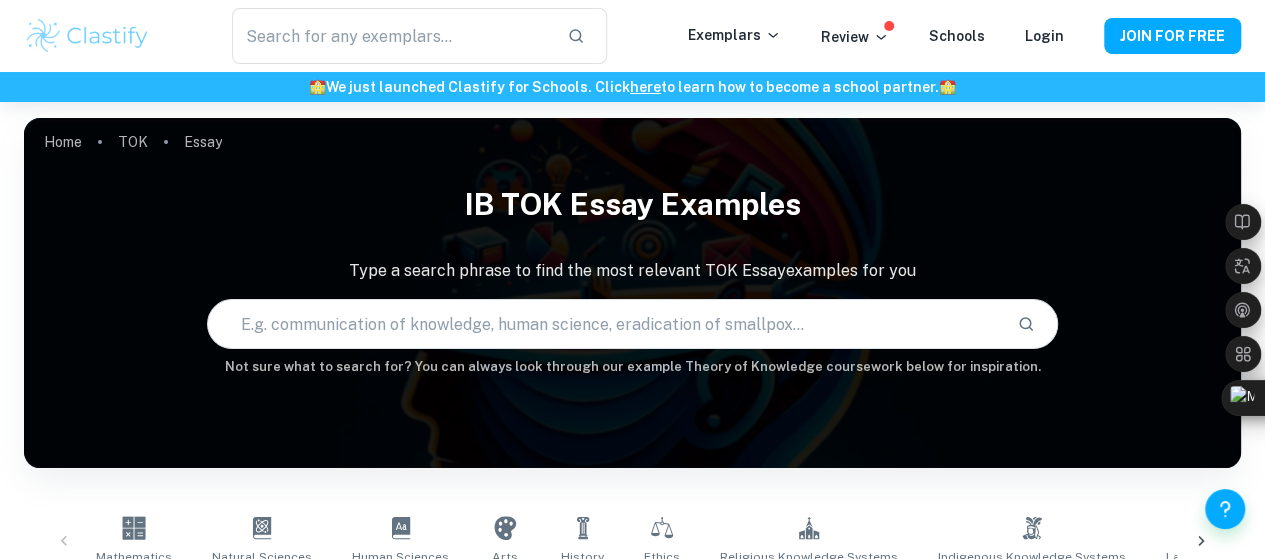 scroll, scrollTop: 0, scrollLeft: 0, axis: both 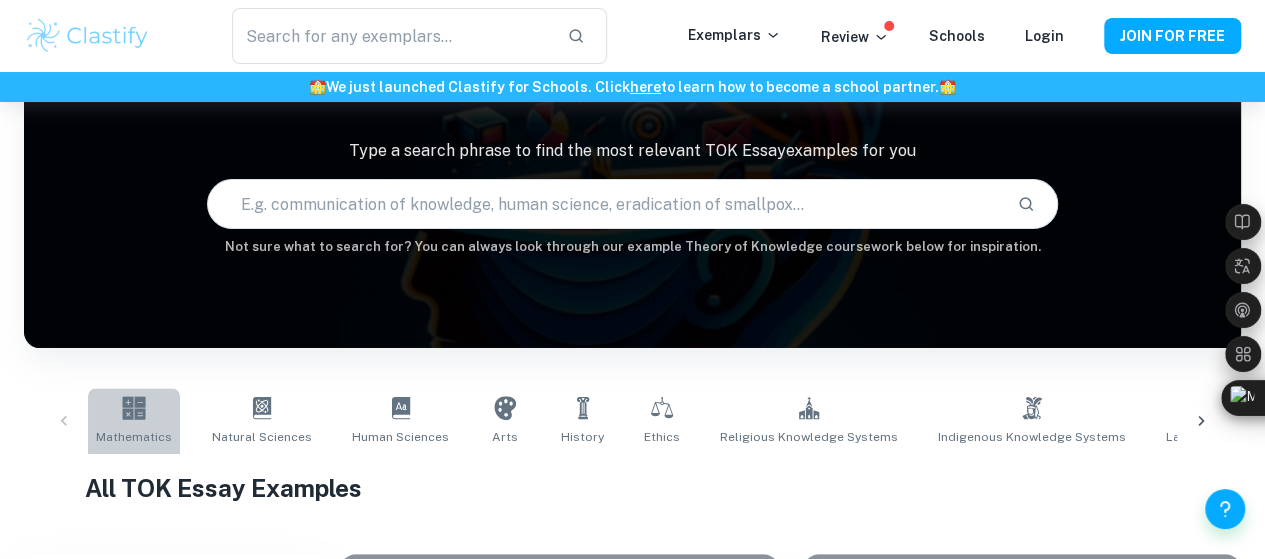 click 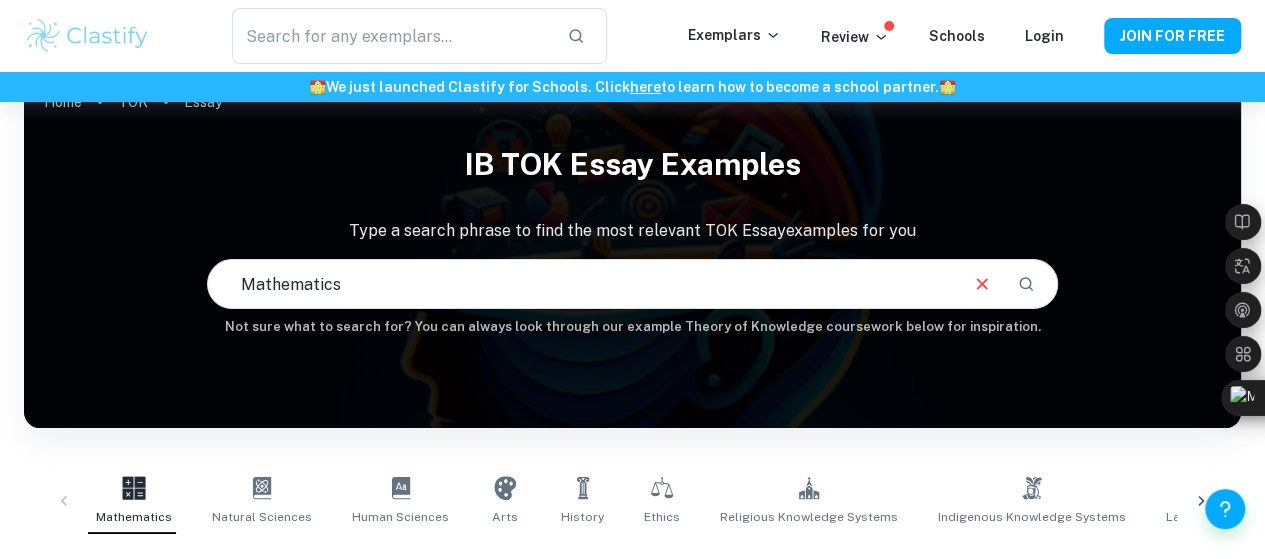 scroll, scrollTop: 80, scrollLeft: 0, axis: vertical 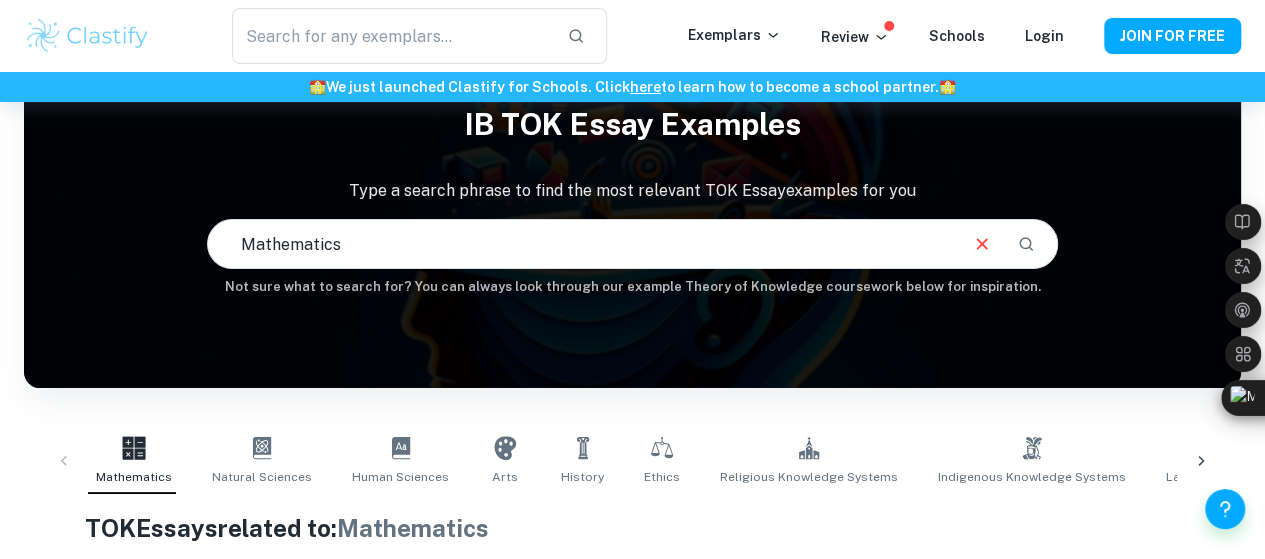 click on "Mathematics" at bounding box center (582, 244) 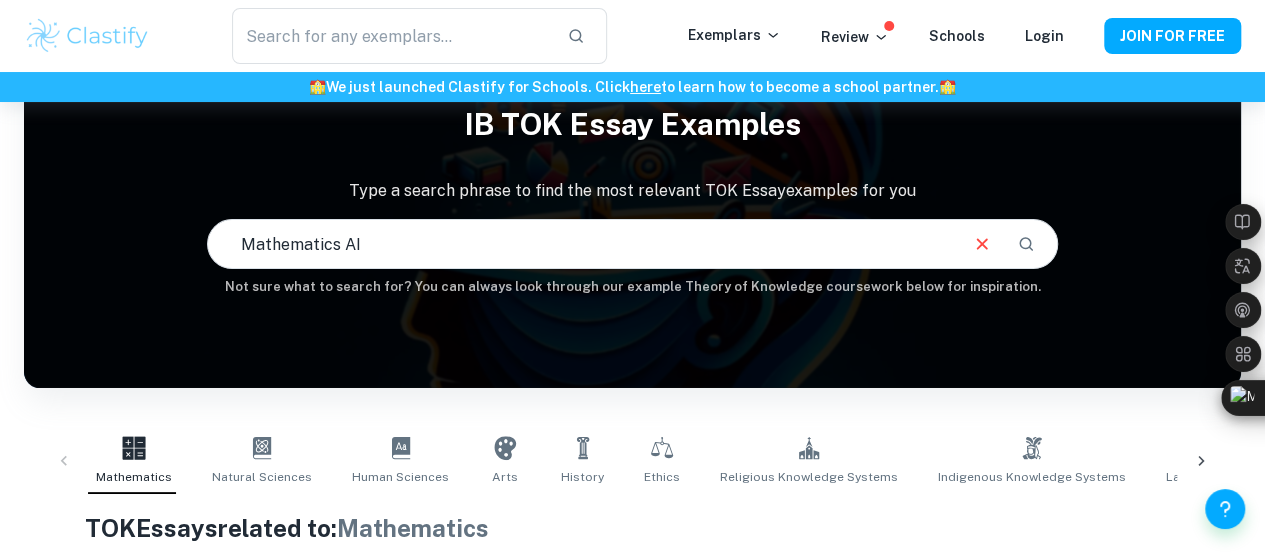 type on "Mathematics AI" 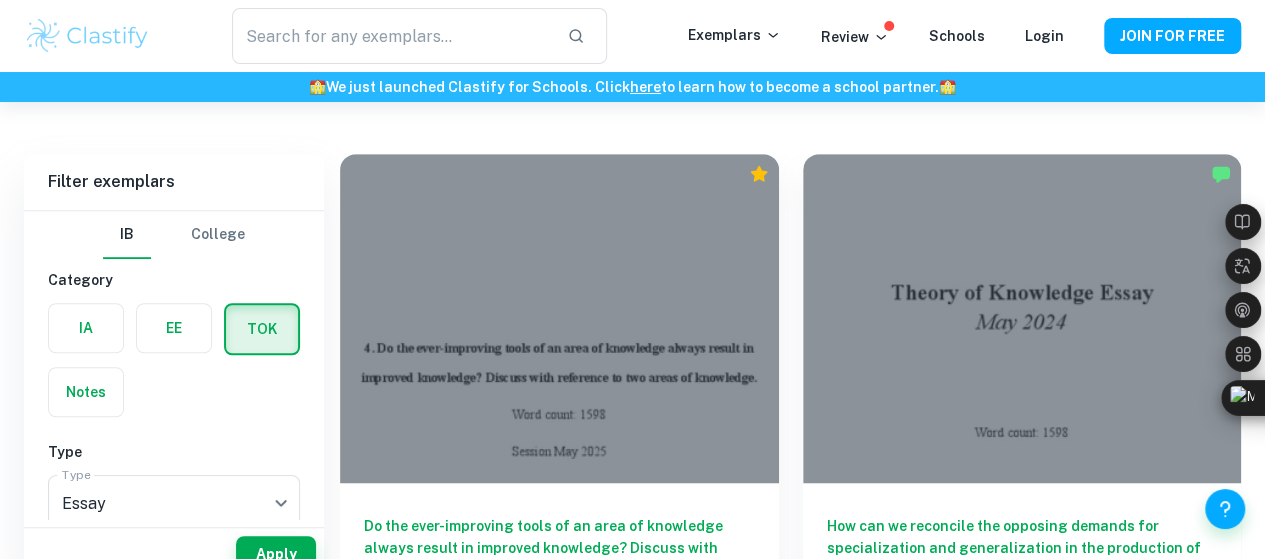 scroll, scrollTop: 560, scrollLeft: 0, axis: vertical 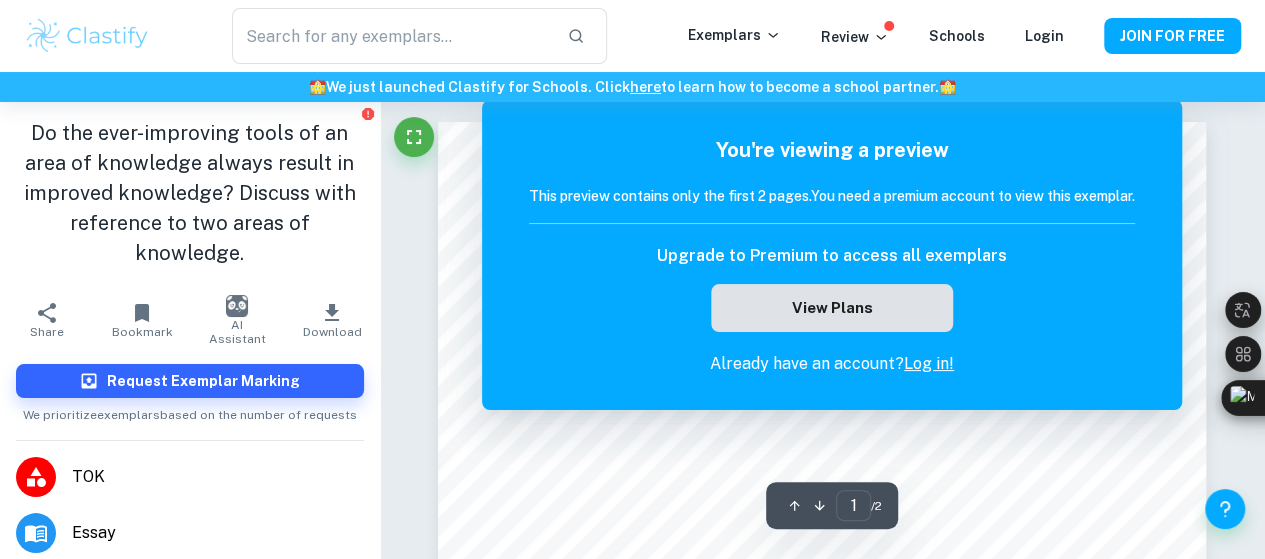 click on "View Plans" at bounding box center [832, 308] 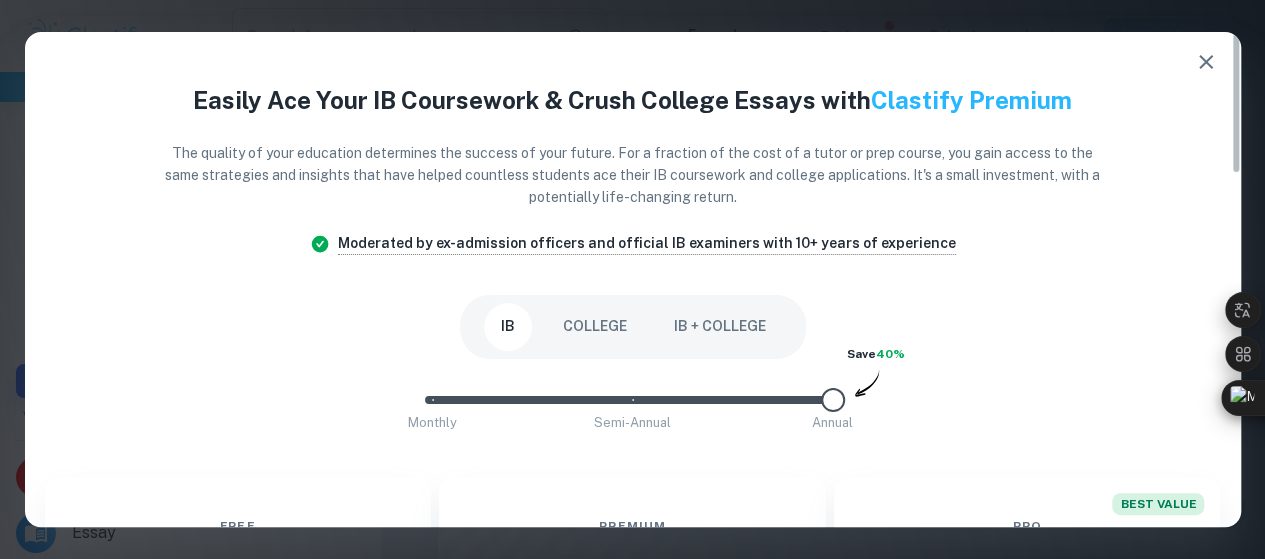 click on "IB COLLEGE IB + COLLEGE" at bounding box center (633, 327) 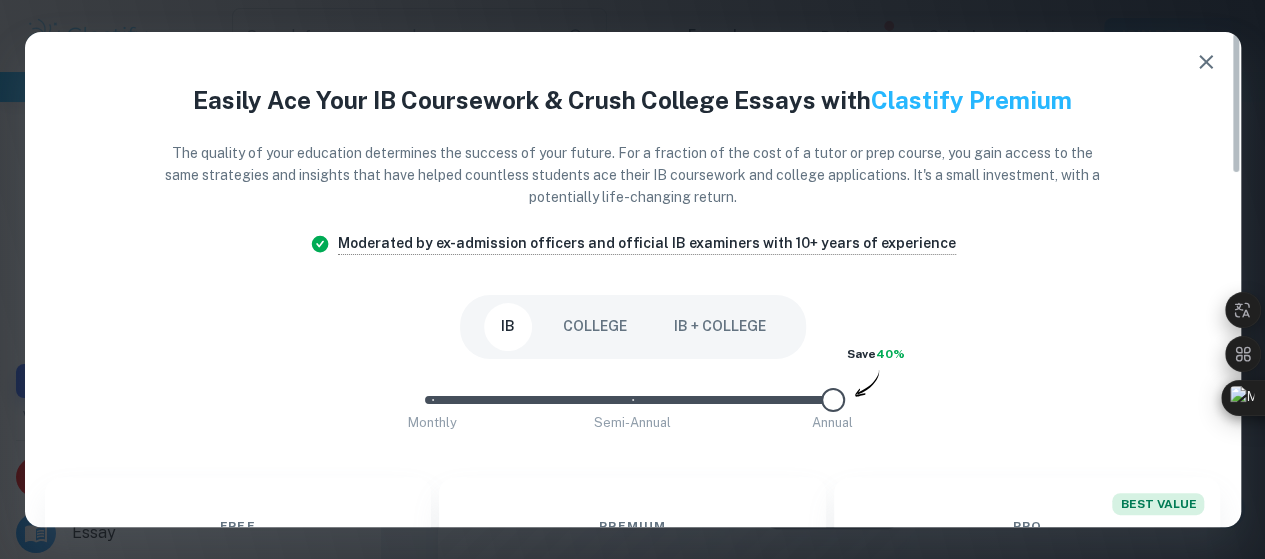 scroll, scrollTop: 80, scrollLeft: 0, axis: vertical 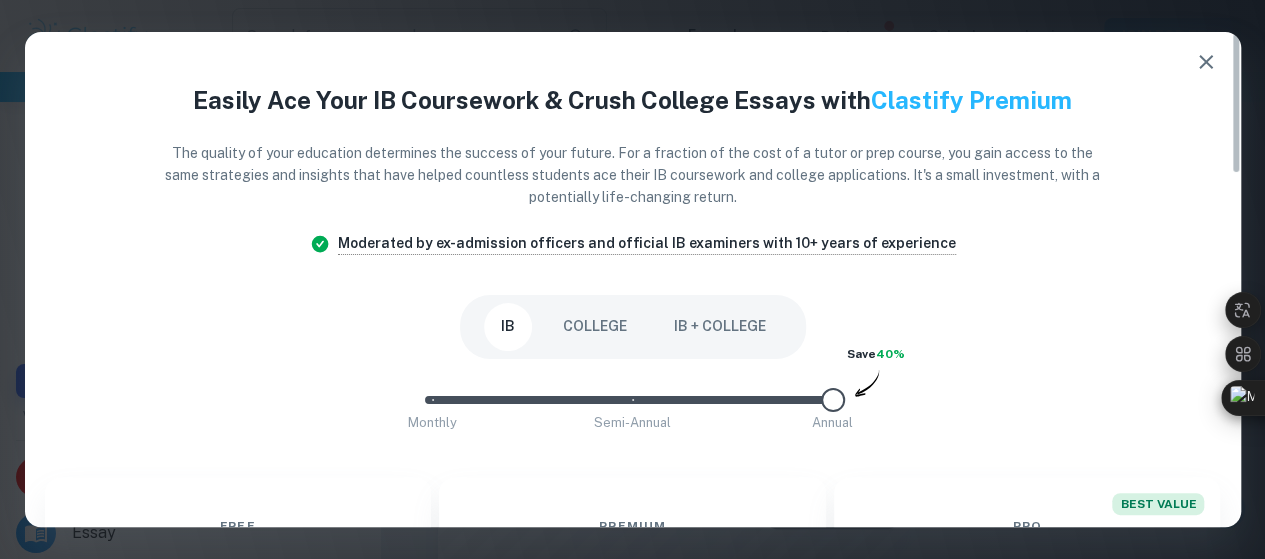 click on "IB COLLEGE IB + COLLEGE" at bounding box center (633, 327) 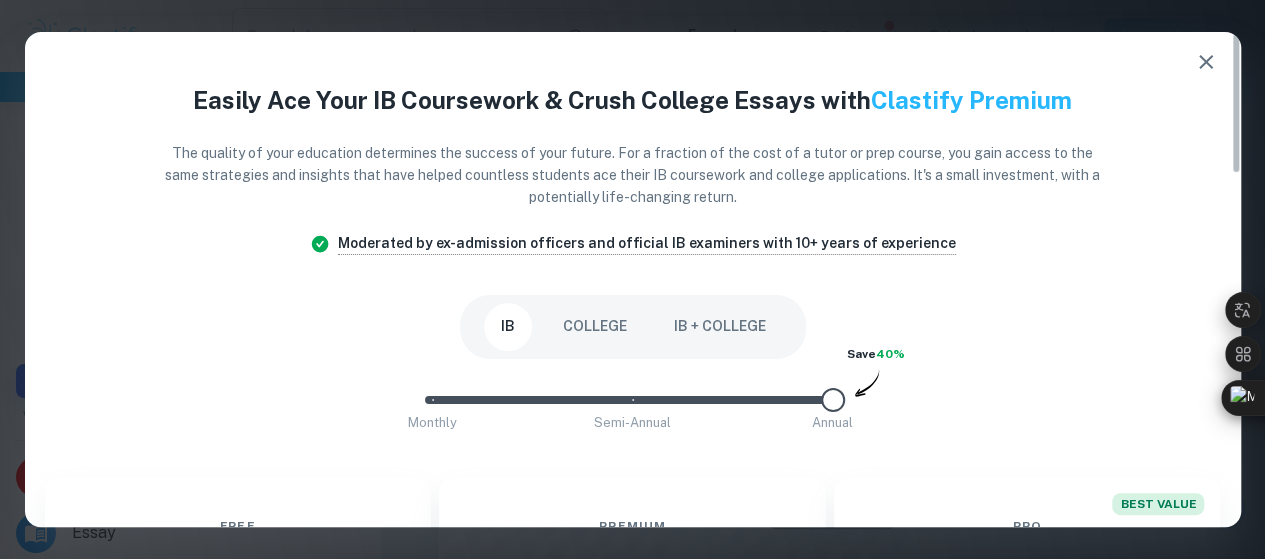 scroll, scrollTop: 160, scrollLeft: 0, axis: vertical 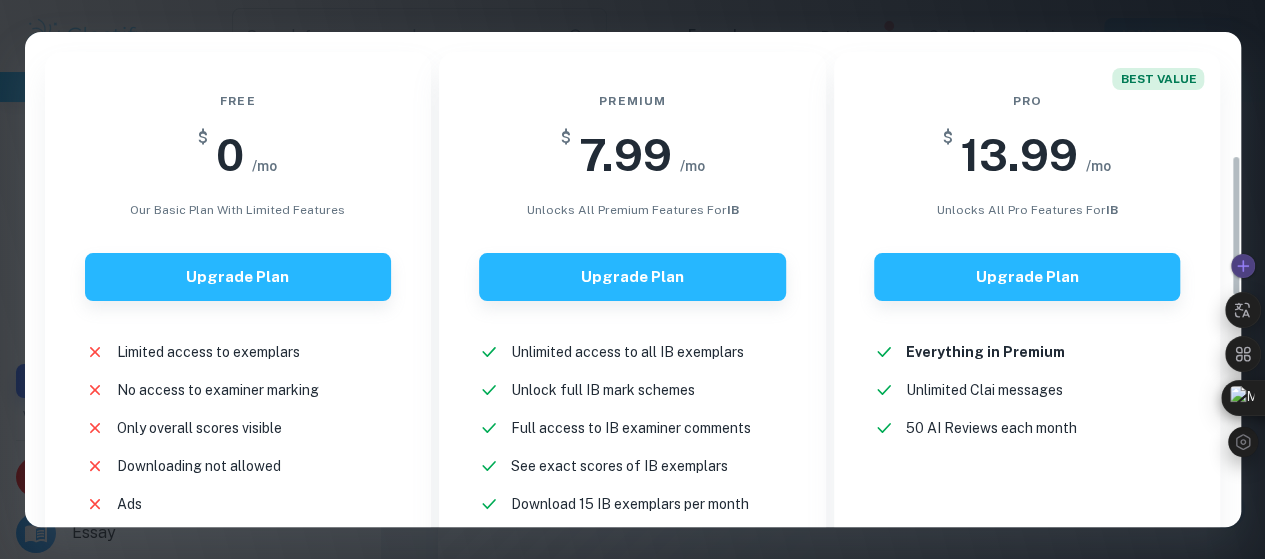 drag, startPoint x: 1236, startPoint y: 160, endPoint x: 1231, endPoint y: 284, distance: 124.10077 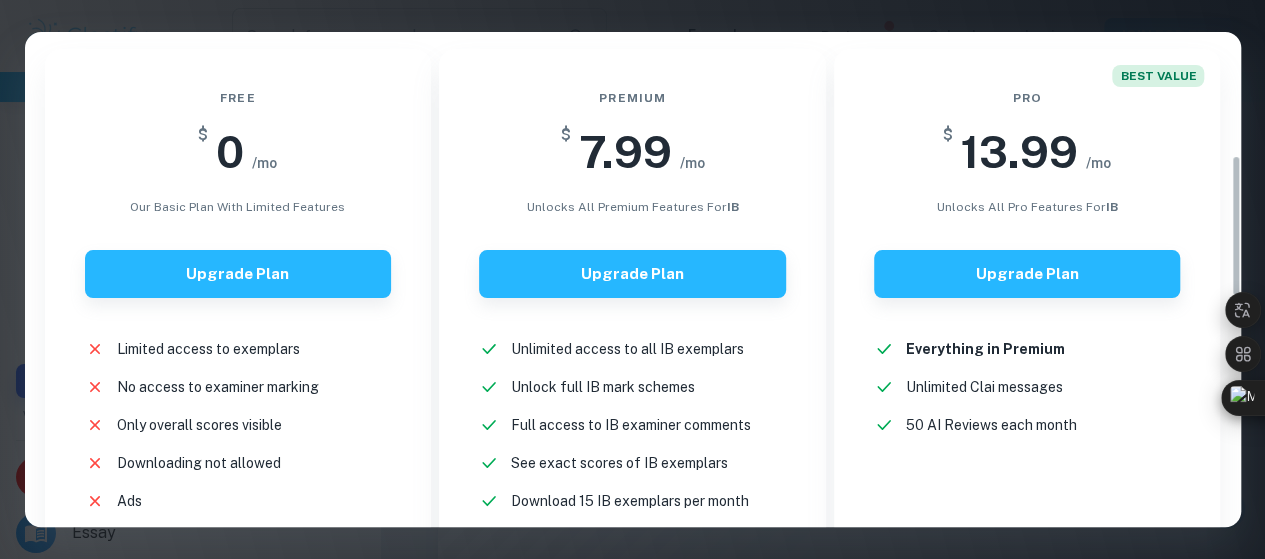 click on "Unlimited access to all IB exemplars" at bounding box center [627, 349] 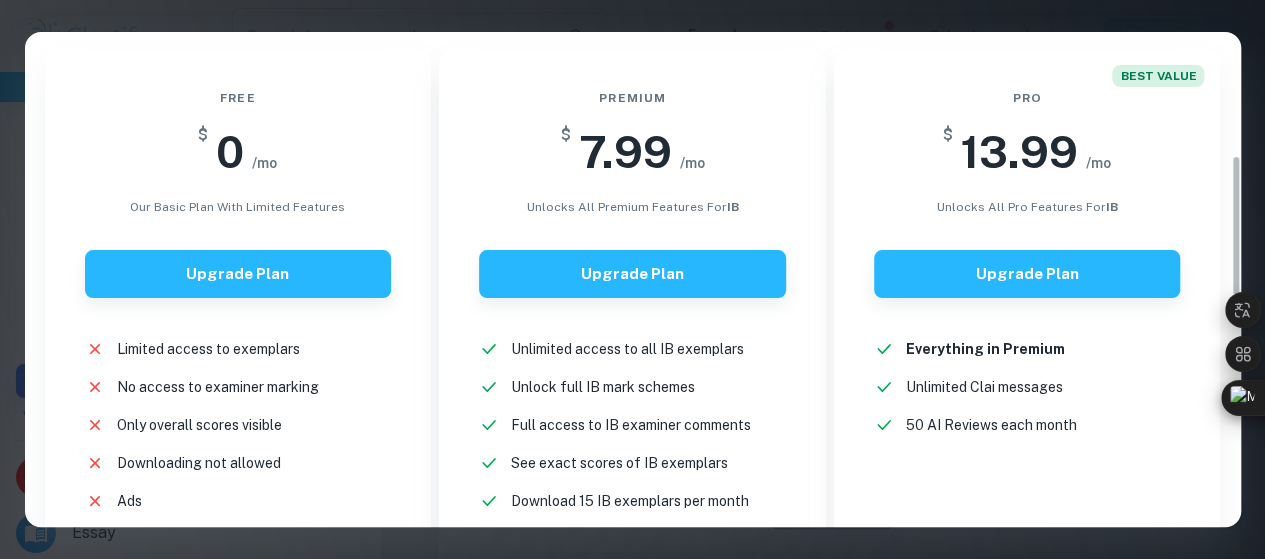 scroll, scrollTop: 200, scrollLeft: 0, axis: vertical 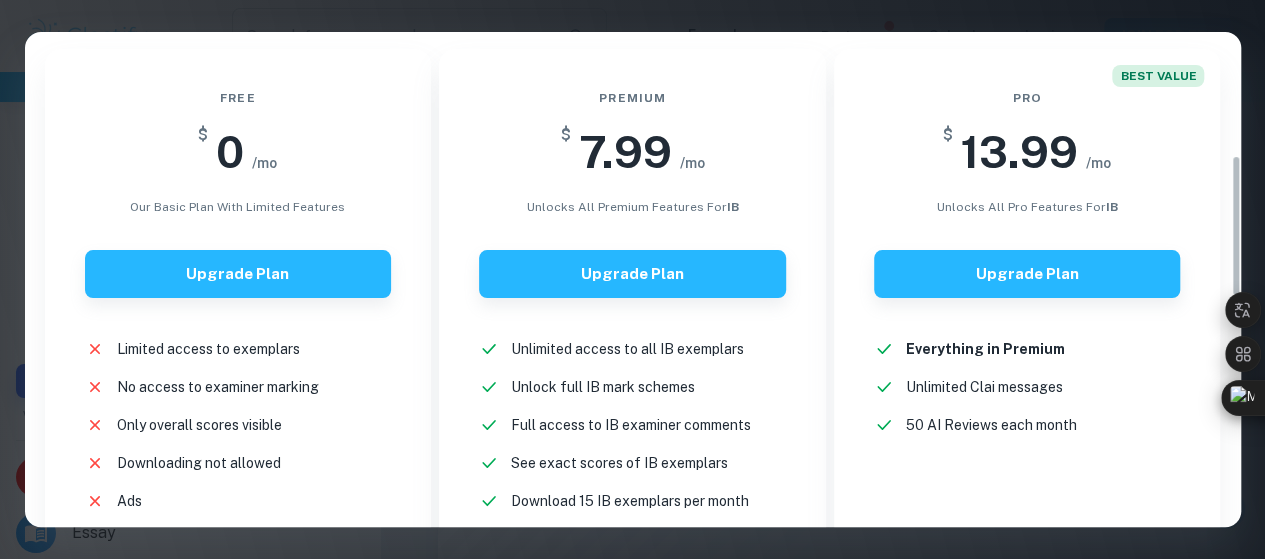 click on "BEST VALUE Pro $ 13.99 /mo unlocks all pro features for  IB Upgrade Plan Everything in Premium New! Unlimited Clai messages New! 50 AI Reviews each month New!" at bounding box center [1023, 354] 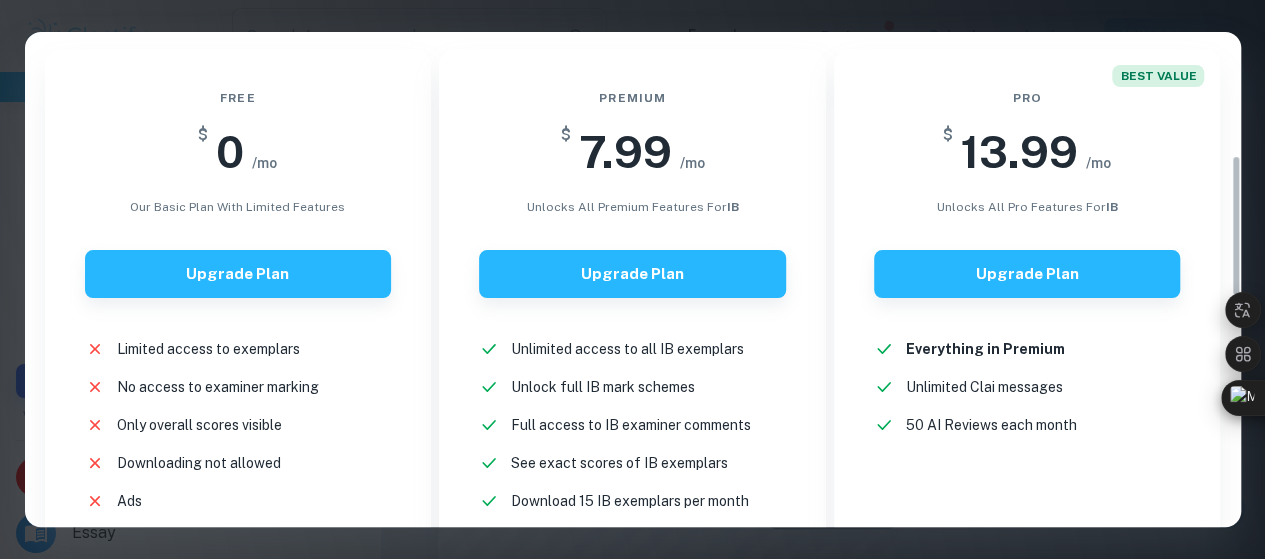 scroll, scrollTop: 240, scrollLeft: 0, axis: vertical 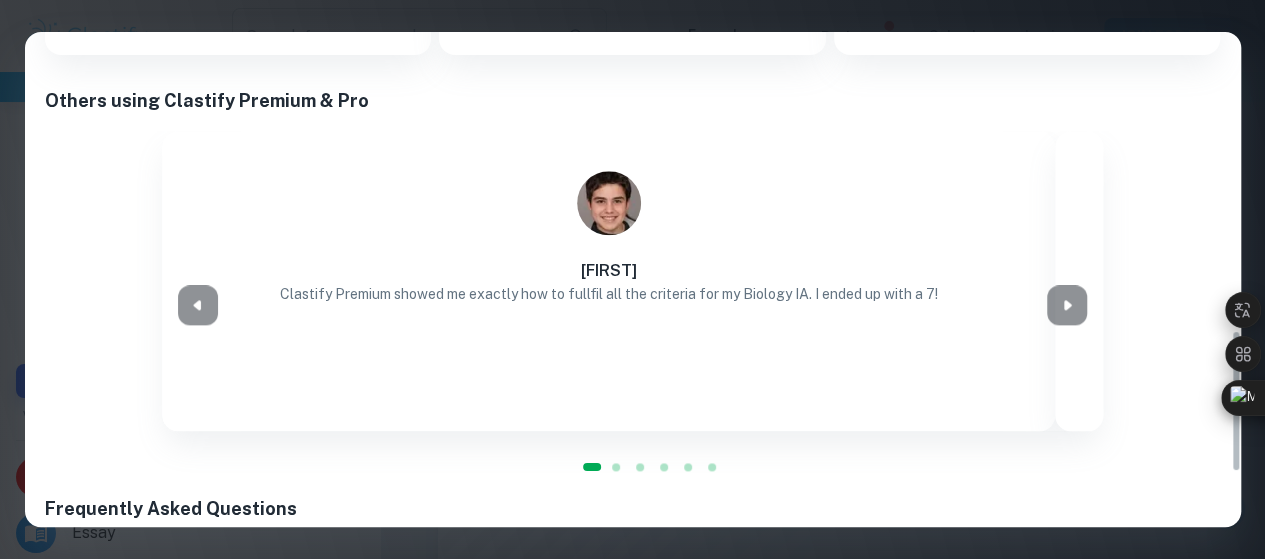 drag, startPoint x: 1238, startPoint y: 235, endPoint x: 1216, endPoint y: 411, distance: 177.36967 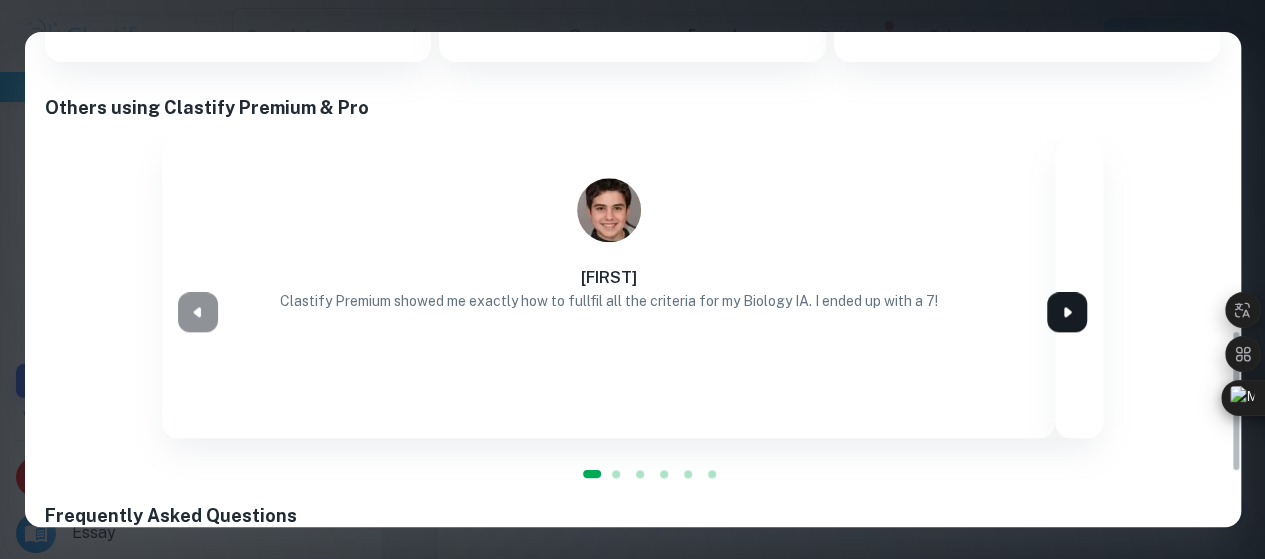 click at bounding box center (1067, 312) 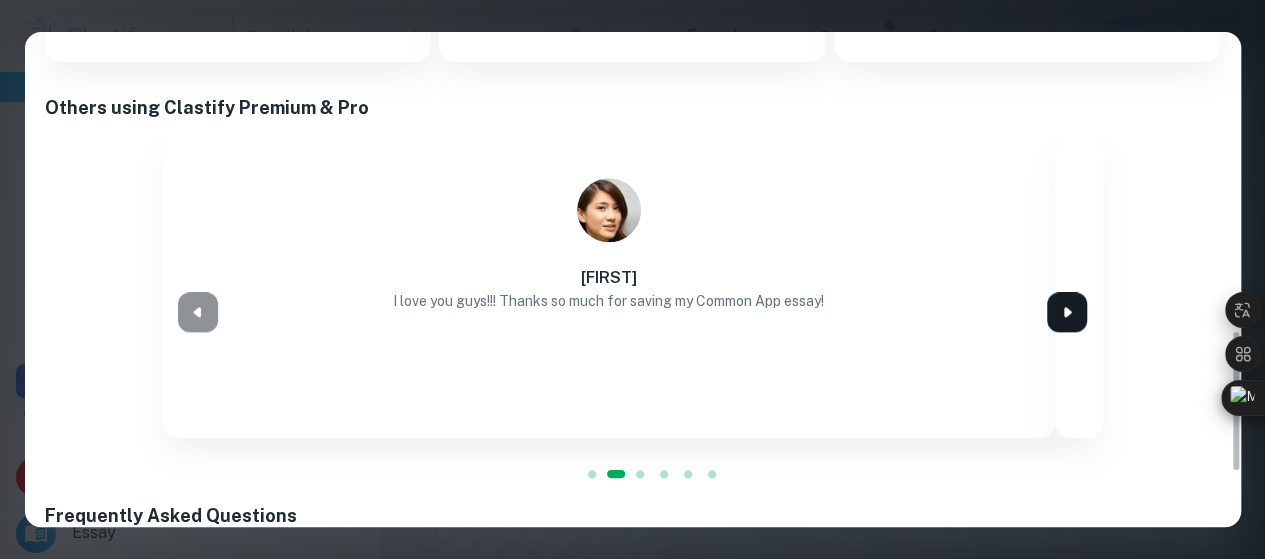 click at bounding box center [1067, 312] 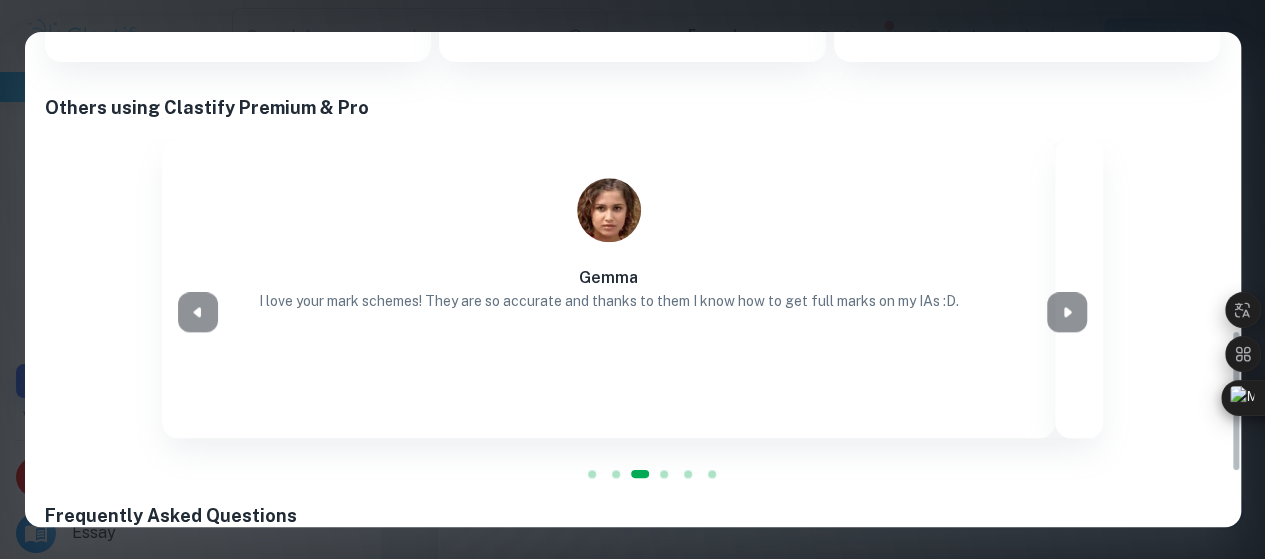 click on "Easily Ace Your IB Coursework & Crush College Essays with  Clastify Premium The quality of your education determines the success of your future. For a fraction of the cost of a tutor or prep course, you gain access to the same strategies and insights that have helped countless students ace their IB coursework and college applications. It's a small investment, with a potentially life-changing return. Moderated by ex-admission officers and official IB examiners with 10+ years of experience IB COLLEGE IB + COLLEGE Monthly Semi-Annual Annual Save  40% Free $ 0 /mo Our basic plan with limited features Upgrade Plan Limited access to exemplars New! No access to examiner marking New! Only overall scores visible New! Downloading not allowed New! Ads New! Premium $ 7.99 /mo unlocks all premium features for  IB Upgrade Plan Unlimited access to all IB exemplars New! Unlock full IB mark schemes New! Full access to IB examiner comments New! See exact scores of IB exemplars New! Download 15 IB exemplars per month New! New!" at bounding box center (633, -112) 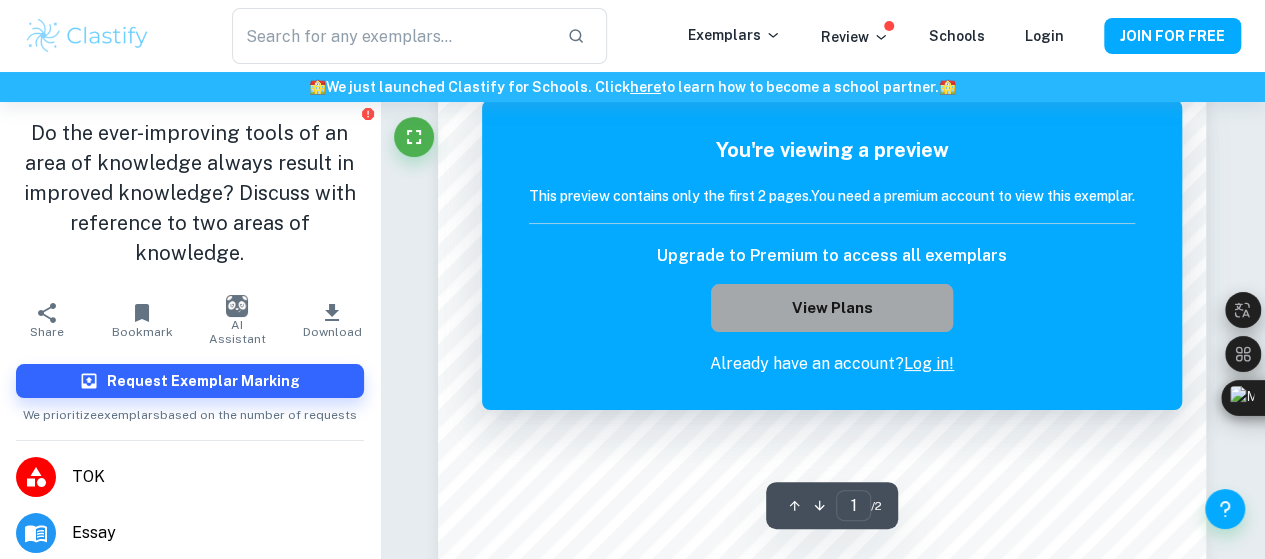 click on "View Plans" at bounding box center (832, 308) 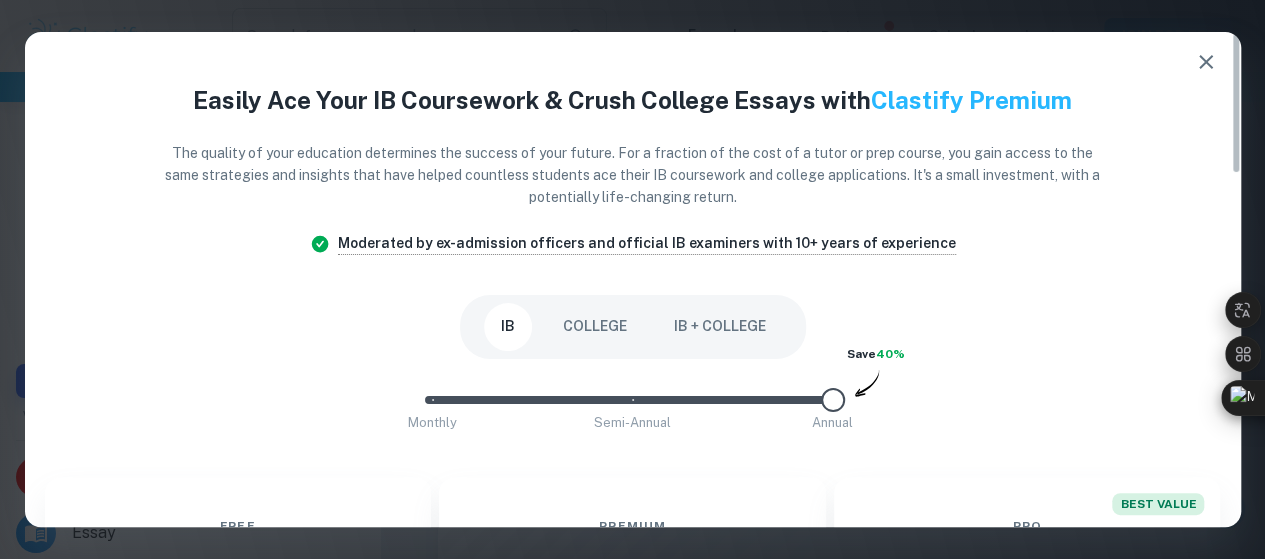 drag, startPoint x: 840, startPoint y: 399, endPoint x: 756, endPoint y: 405, distance: 84.21401 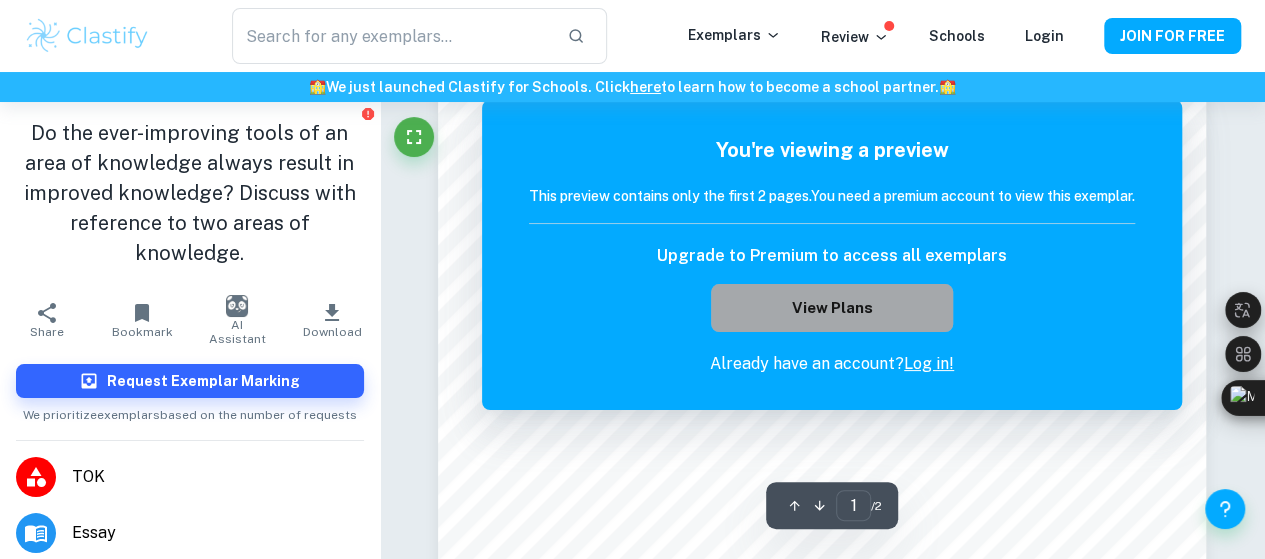 click on "View Plans" at bounding box center [832, 308] 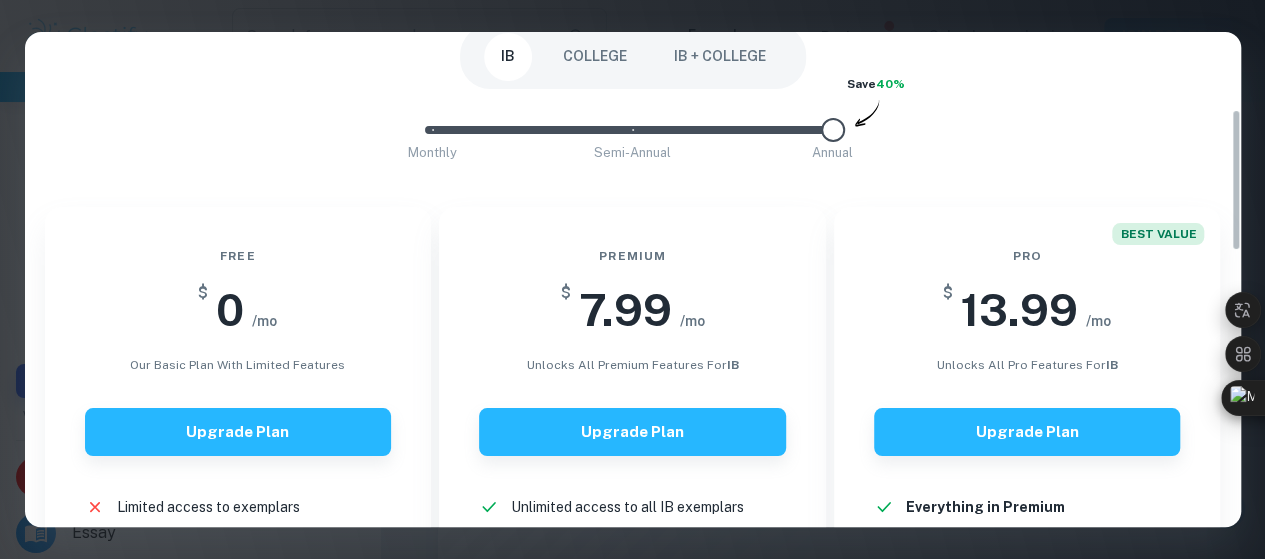drag, startPoint x: 1234, startPoint y: 165, endPoint x: 1220, endPoint y: 245, distance: 81.21576 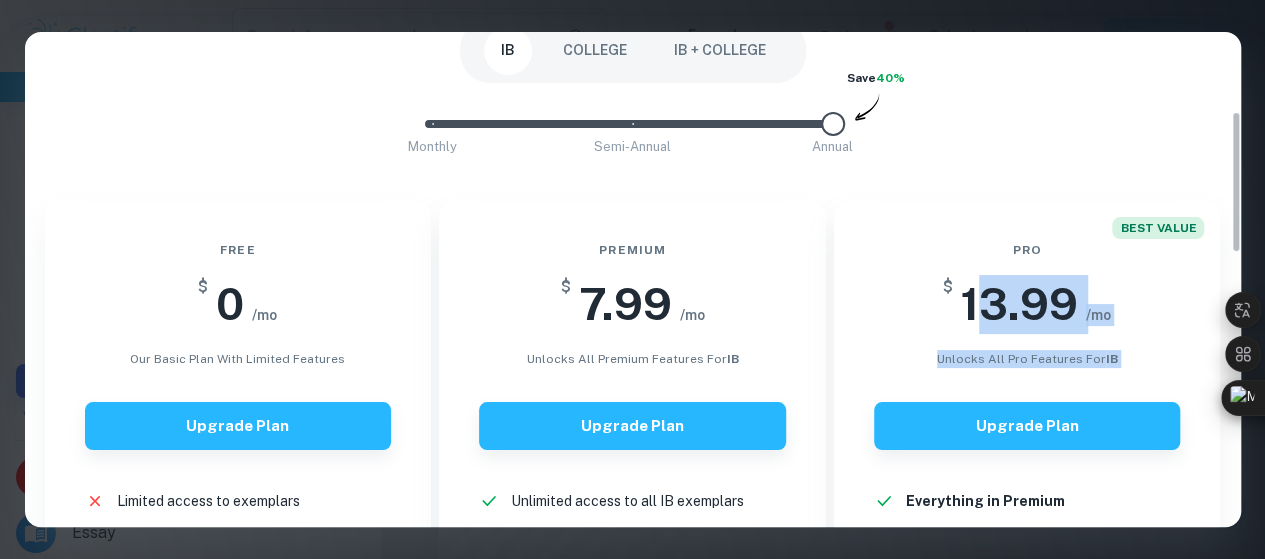 drag, startPoint x: 954, startPoint y: 314, endPoint x: 1122, endPoint y: 344, distance: 170.65755 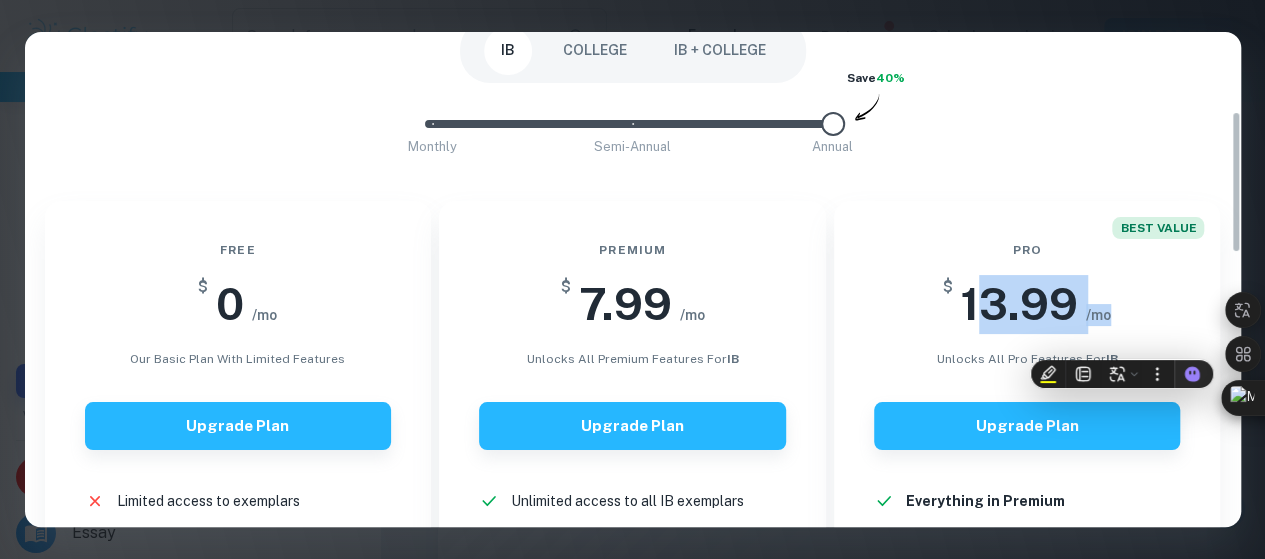 click on "/mo" at bounding box center [1098, 315] 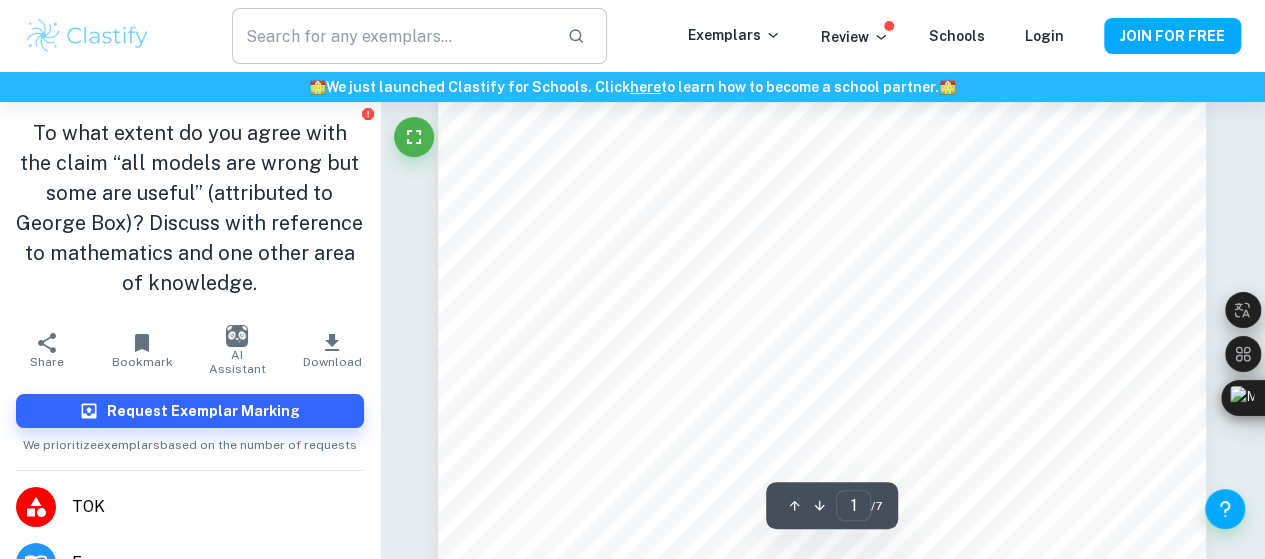 scroll, scrollTop: 120, scrollLeft: 0, axis: vertical 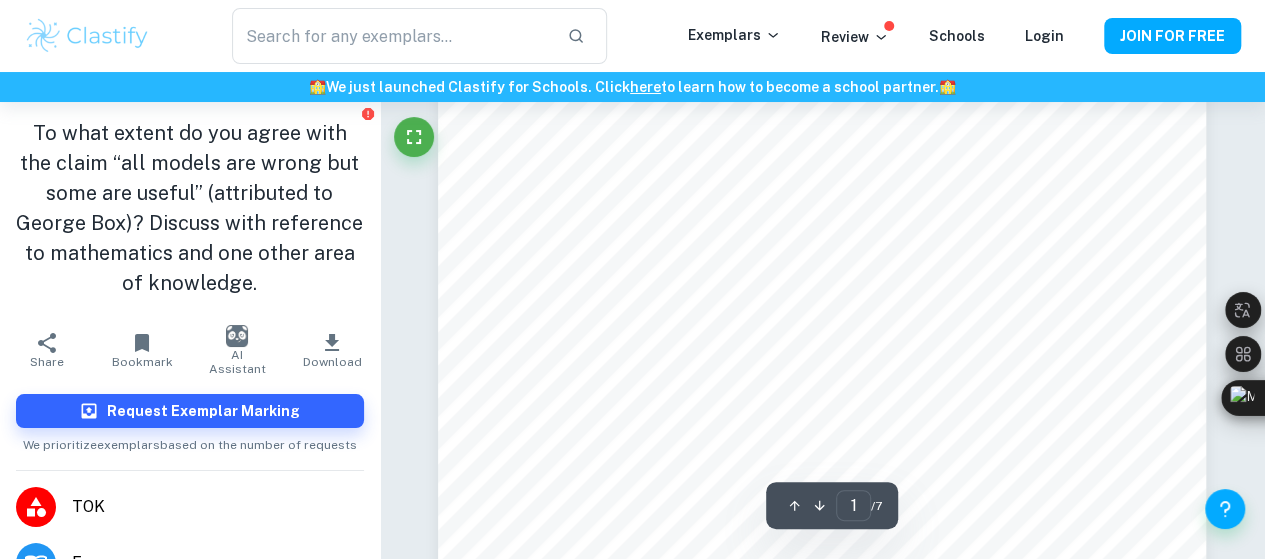 click on "Ask Clai 1 ​ / 7" at bounding box center (823, 3570) 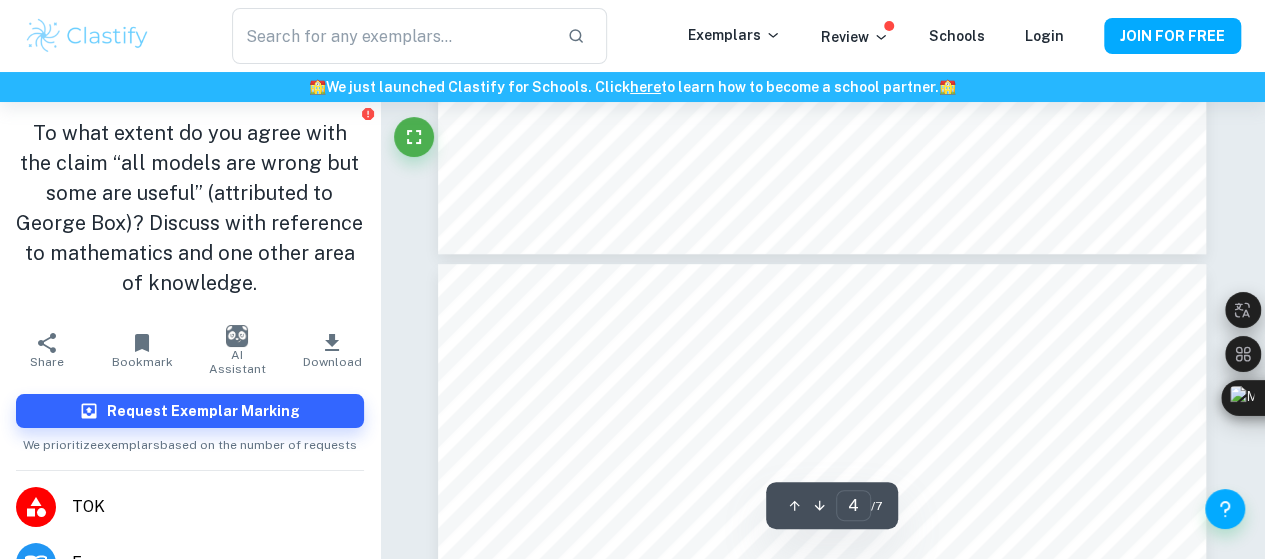 scroll, scrollTop: 4080, scrollLeft: 0, axis: vertical 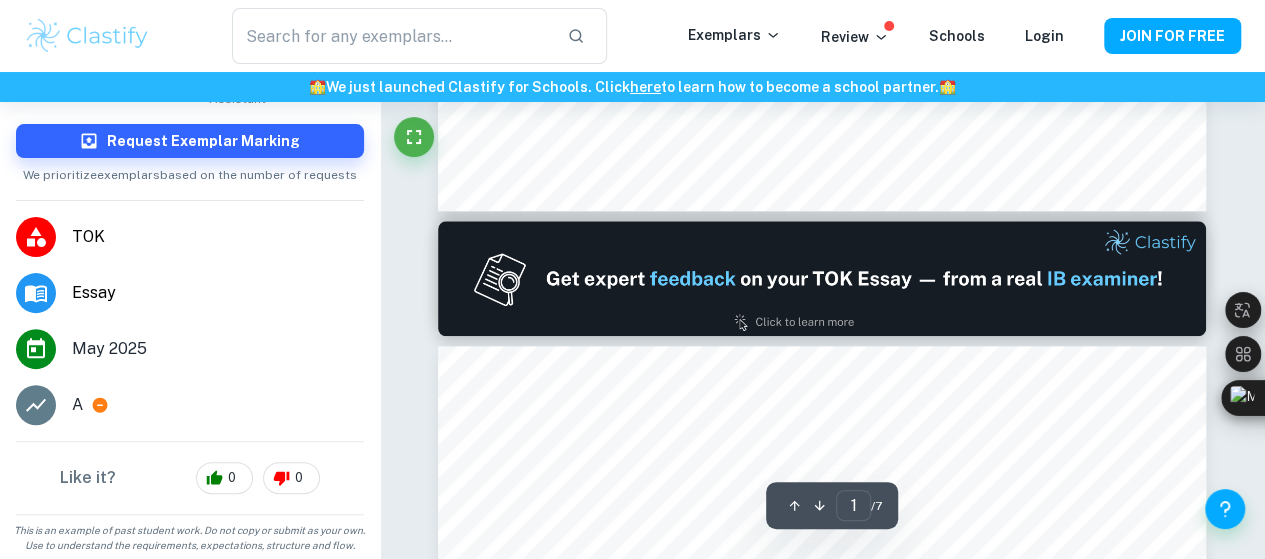 type on "2" 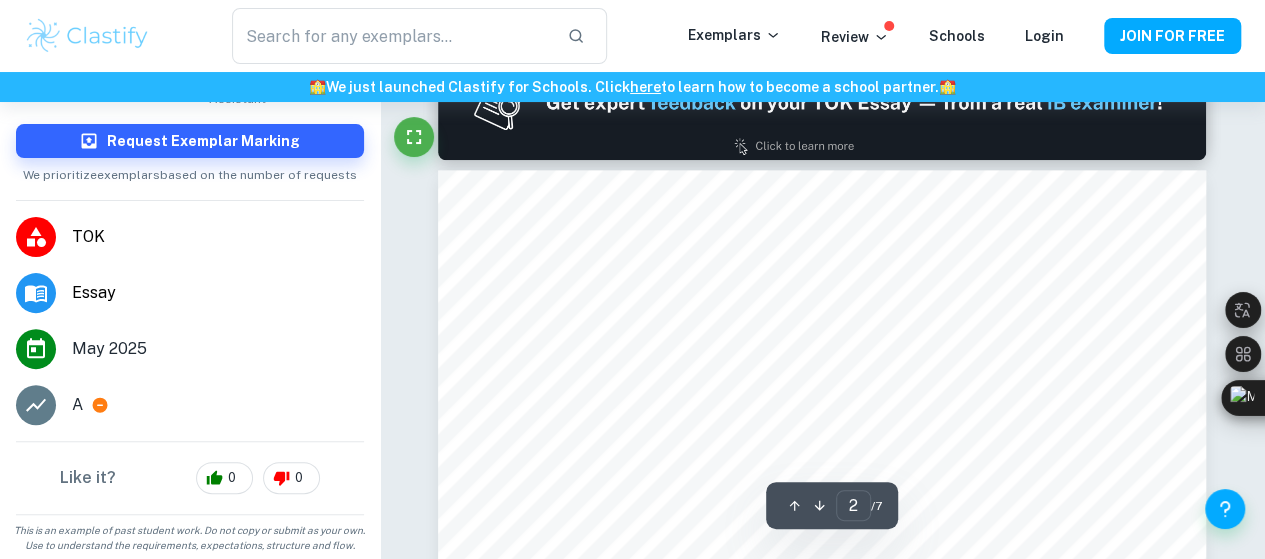 scroll, scrollTop: 1120, scrollLeft: 0, axis: vertical 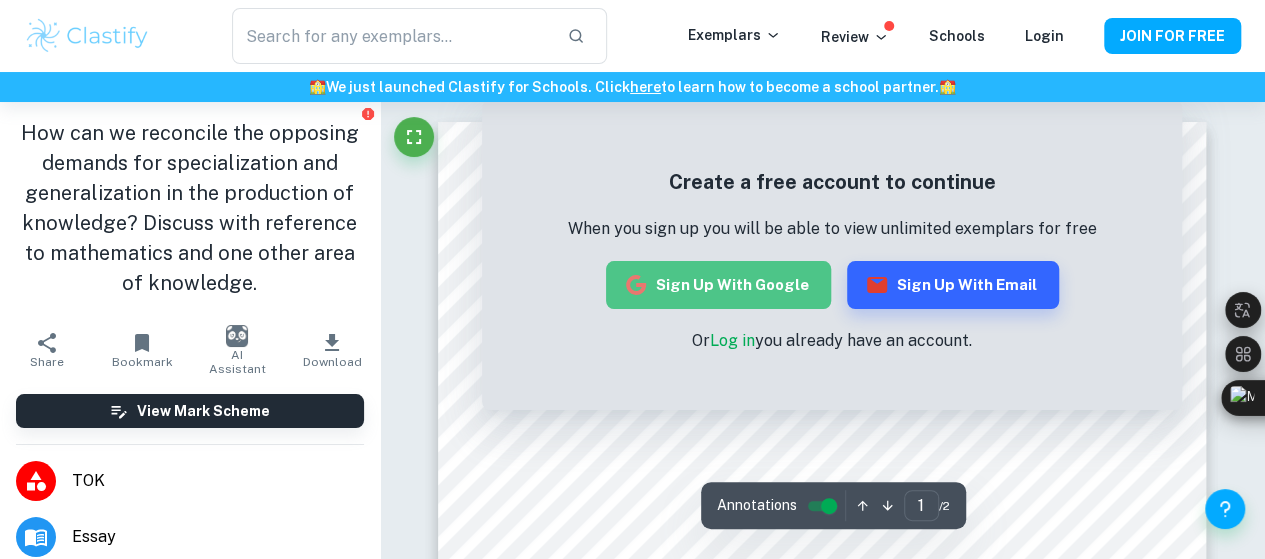 click on "Sign up with Google" at bounding box center (718, 285) 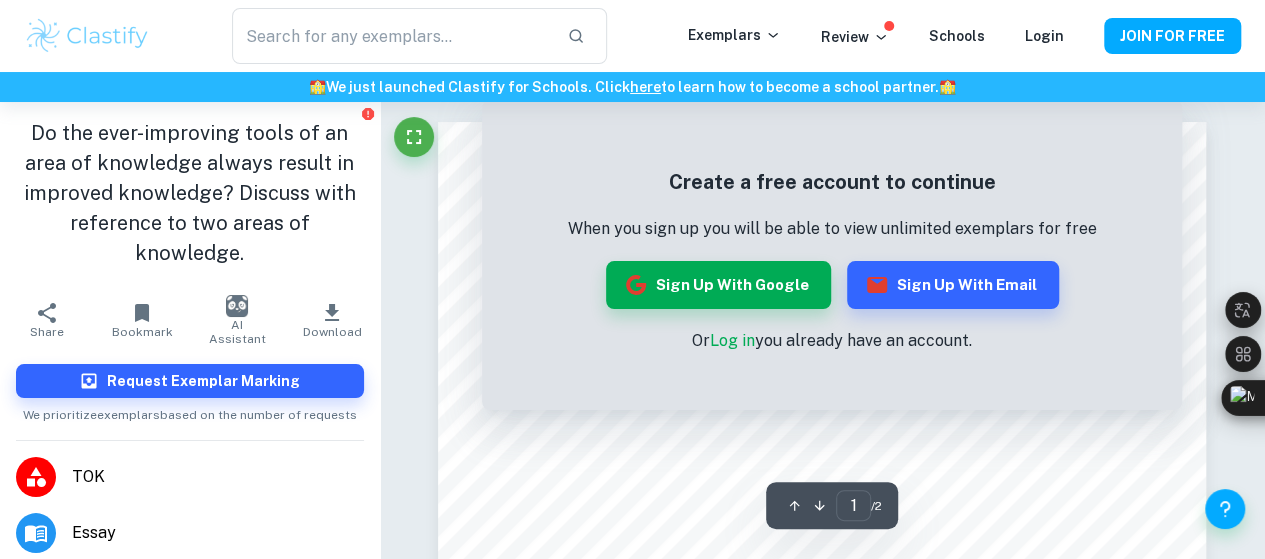 scroll, scrollTop: 0, scrollLeft: 0, axis: both 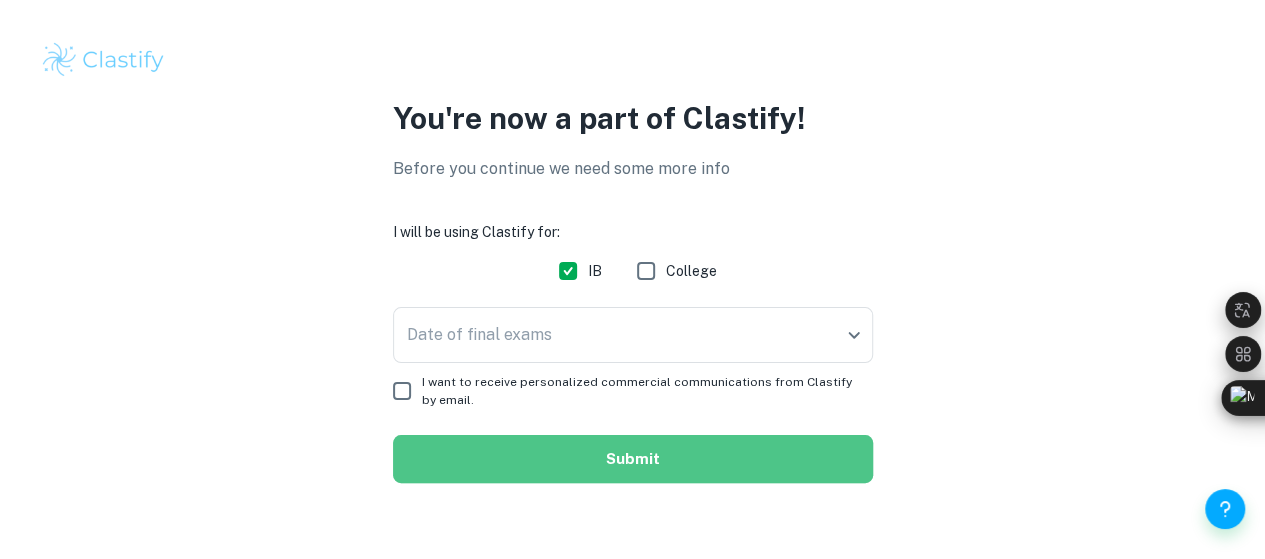 click on "Submit" at bounding box center (633, 459) 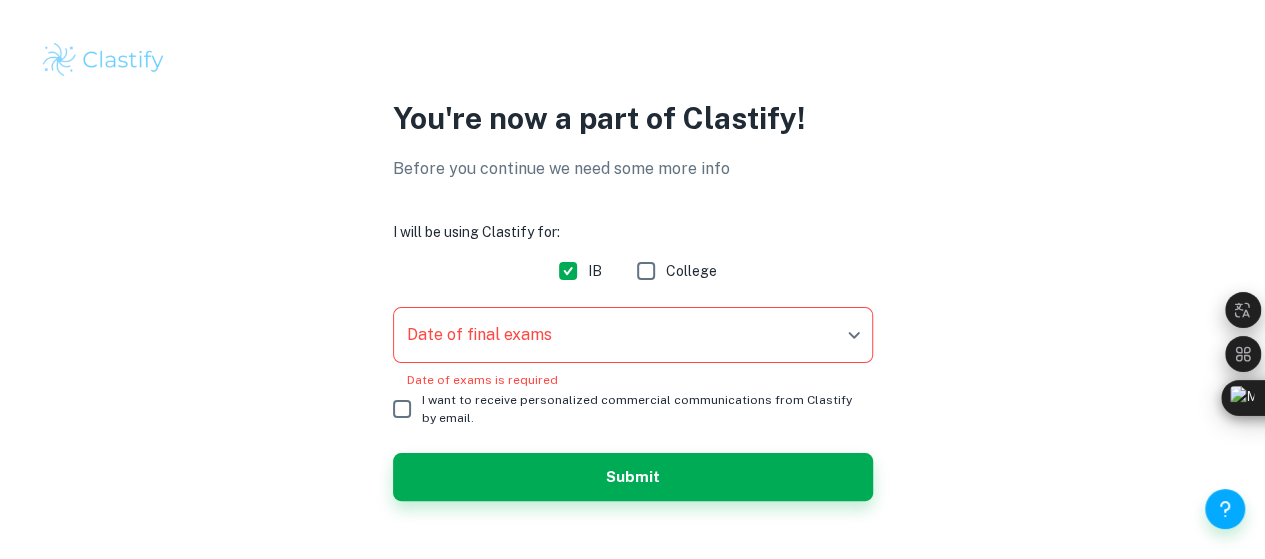 click on "We value your privacy We use cookies to enhance your browsing experience, serve personalised ads or content, and analyse our traffic. By clicking "Accept All", you consent to our use of cookies.   Cookie Policy Customise   Reject All   Accept All   Customise Consent Preferences   We use cookies to help you navigate efficiently and perform certain functions. You will find detailed information about all cookies under each consent category below. The cookies that are categorised as "Necessary" are stored on your browser as they are essential for enabling the basic functionalities of the site. ...  Show more For more information on how Google's third-party cookies operate and handle your data, see:   Google Privacy Policy Necessary Always Active Necessary cookies are required to enable the basic features of this site, such as providing secure log-in or adjusting your consent preferences. These cookies do not store any personally identifiable data. Functional Analytics Performance Advertisement Uncategorised" at bounding box center (632, 279) 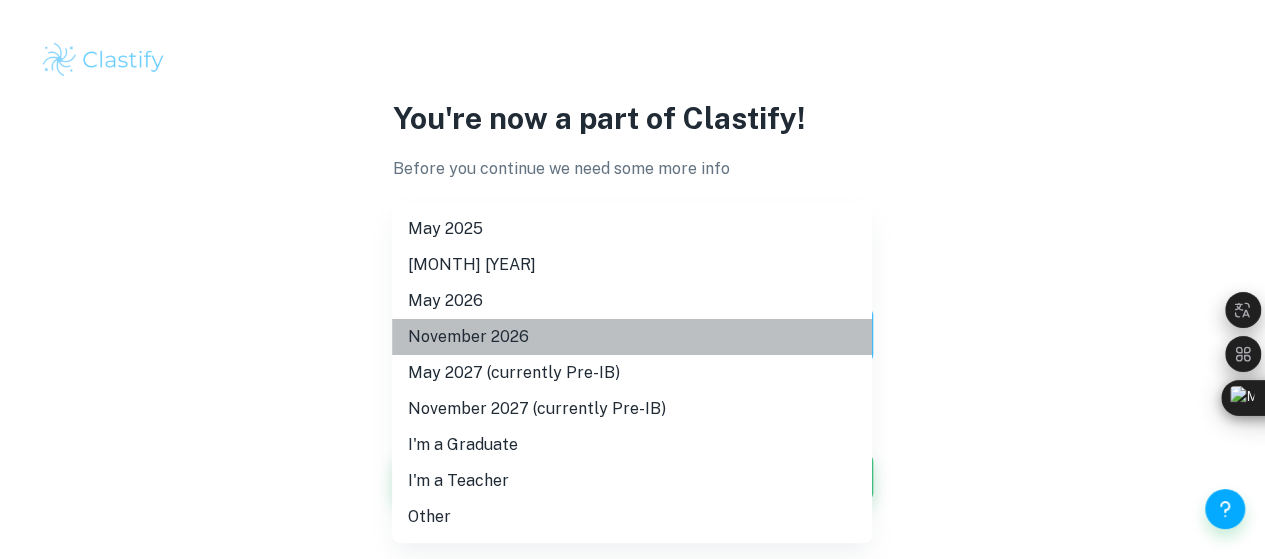 click on "November 2026" at bounding box center [632, 337] 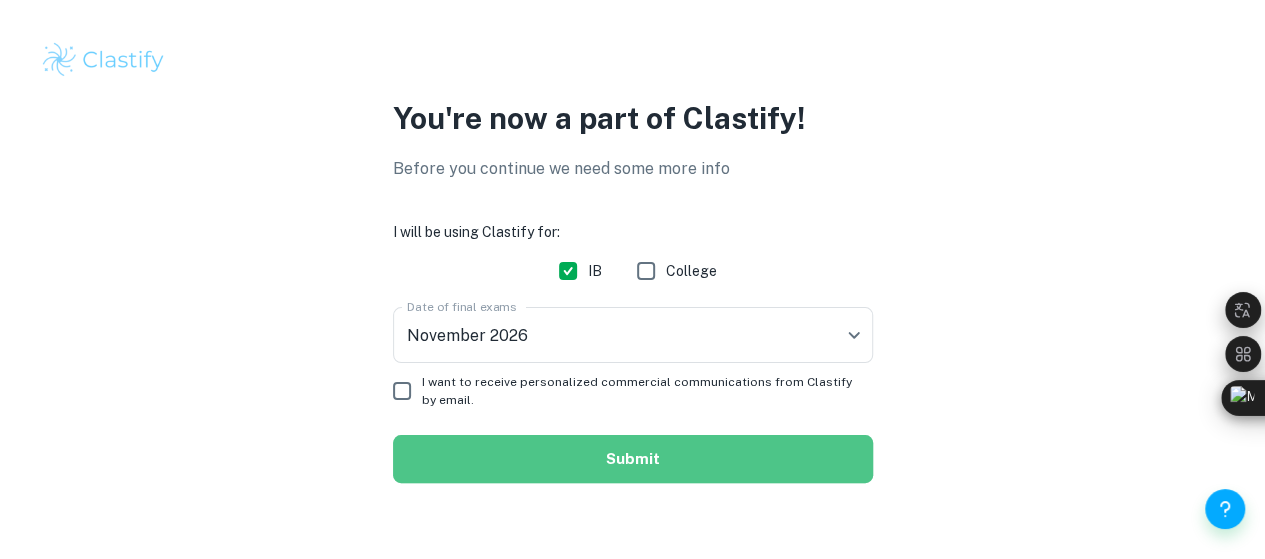 click on "Submit" at bounding box center (633, 459) 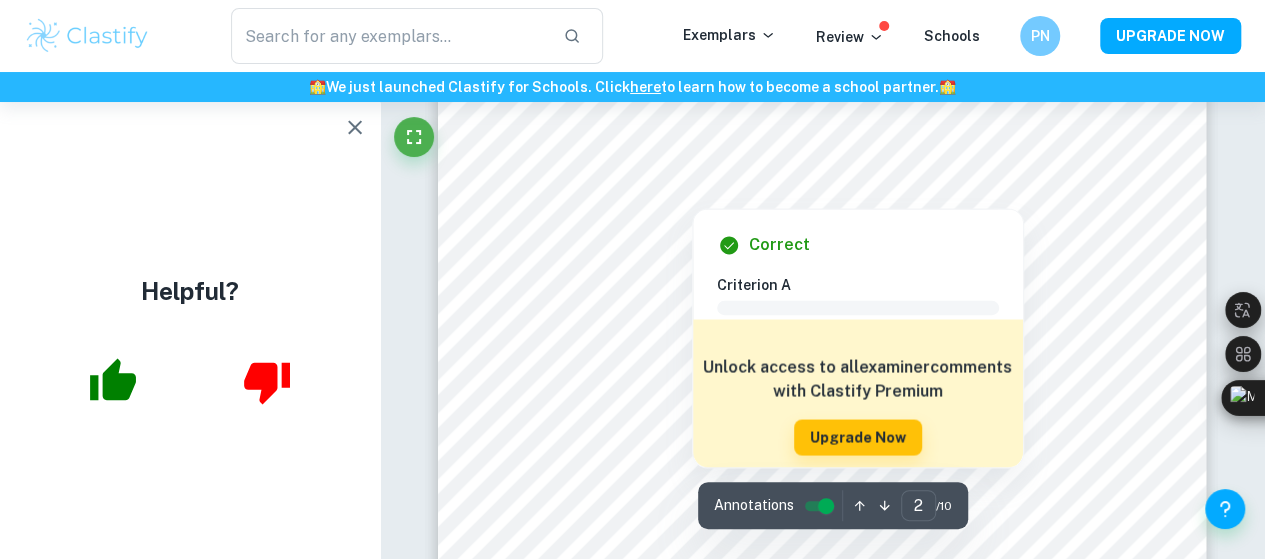 scroll, scrollTop: 1680, scrollLeft: 0, axis: vertical 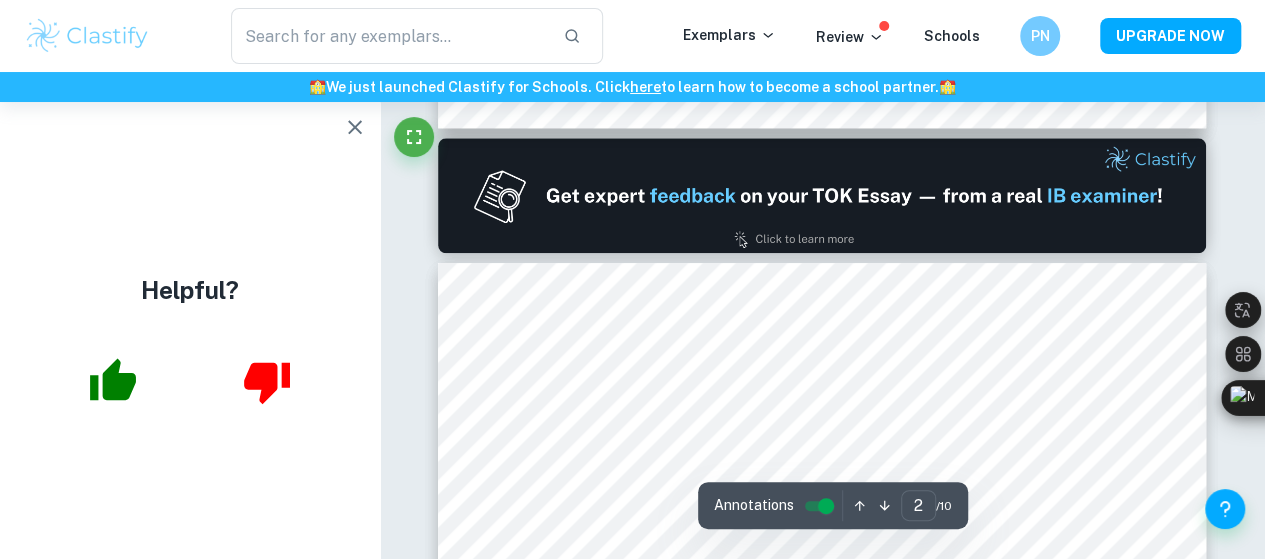 type on "1" 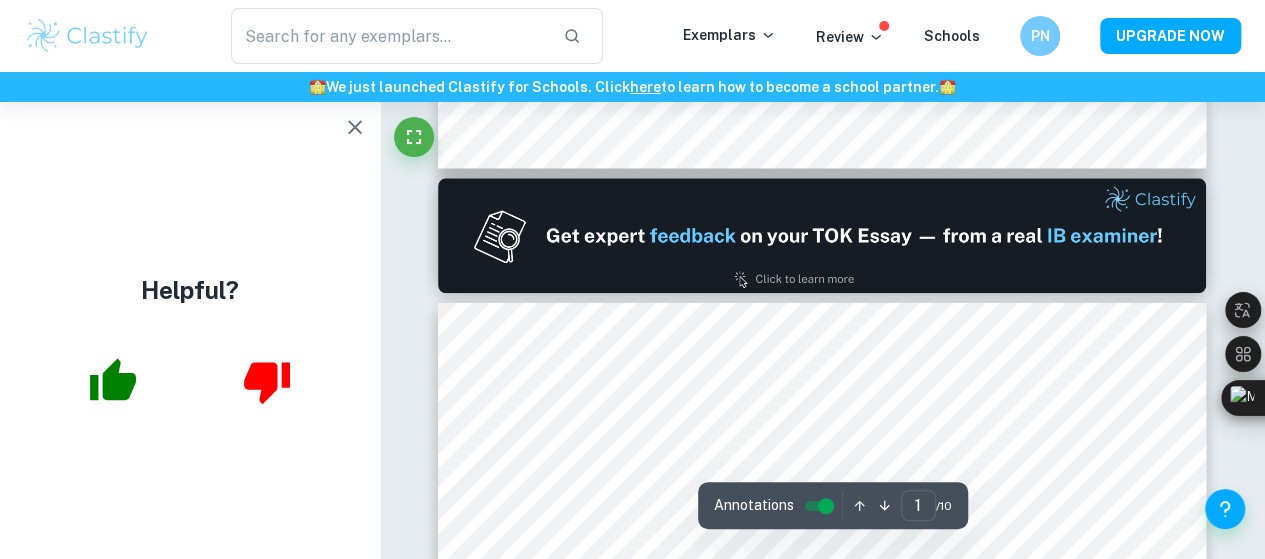 scroll, scrollTop: 1040, scrollLeft: 0, axis: vertical 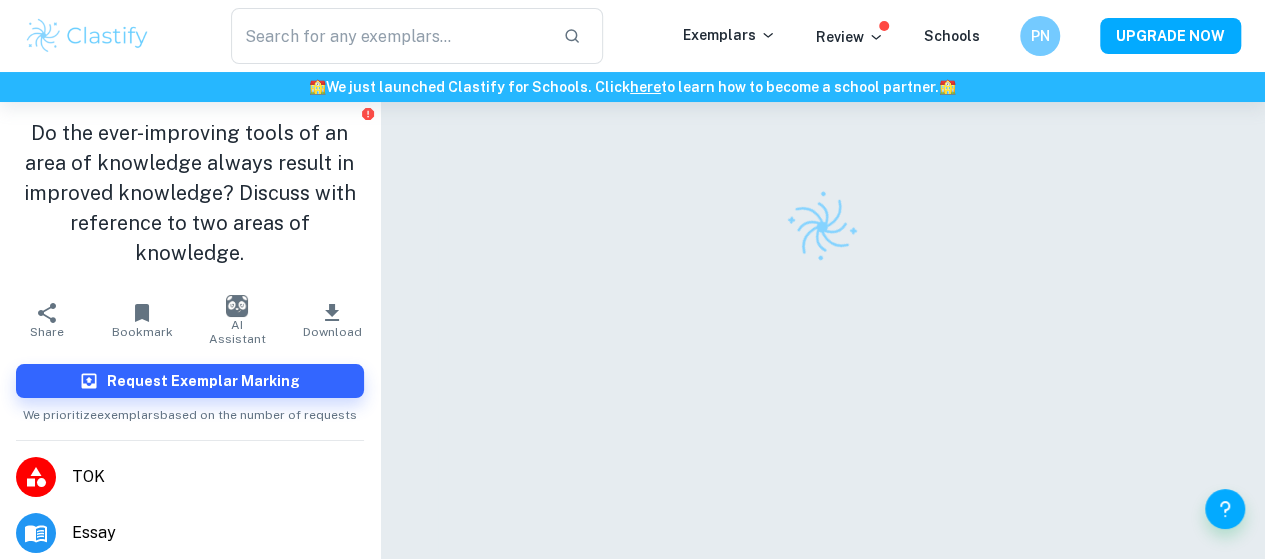 drag, startPoint x: 0, startPoint y: 0, endPoint x: 660, endPoint y: 294, distance: 722.52057 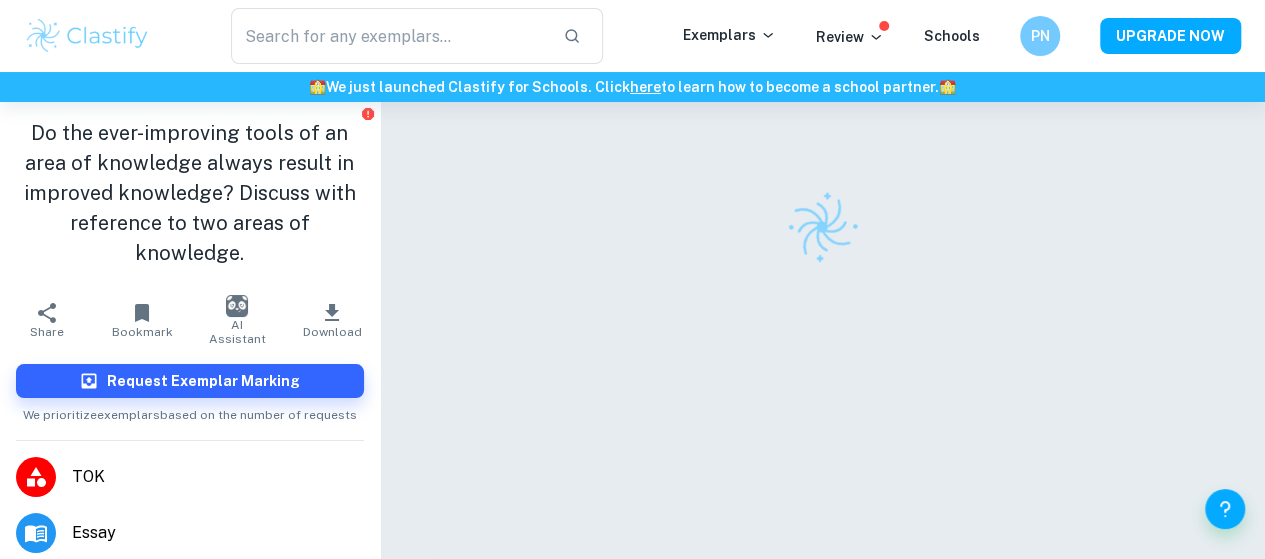 scroll, scrollTop: 0, scrollLeft: 0, axis: both 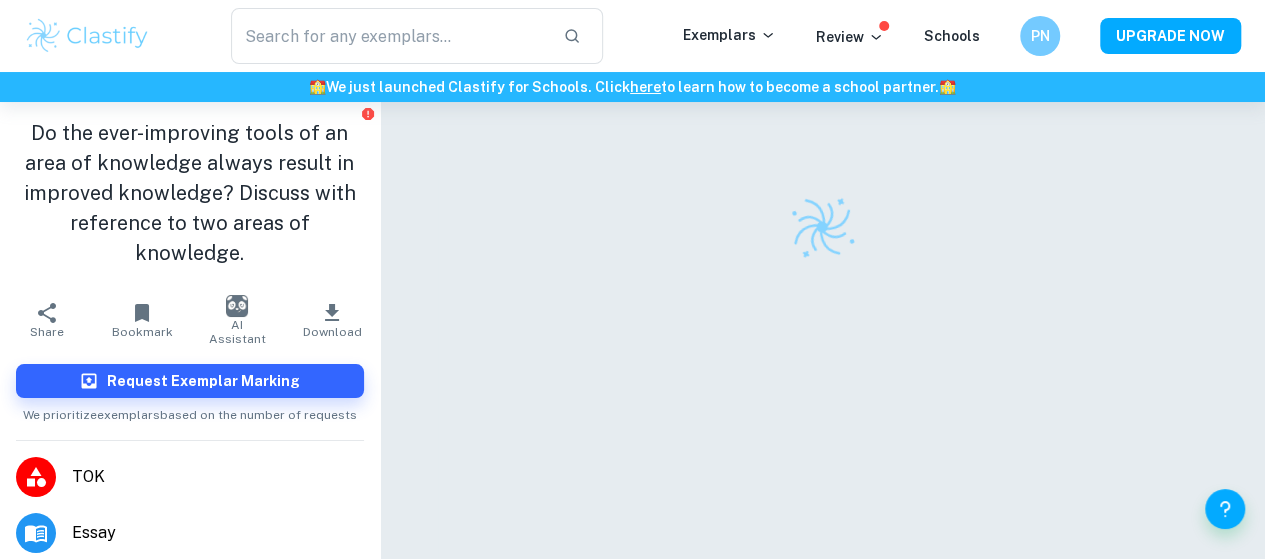 click at bounding box center (822, 364) 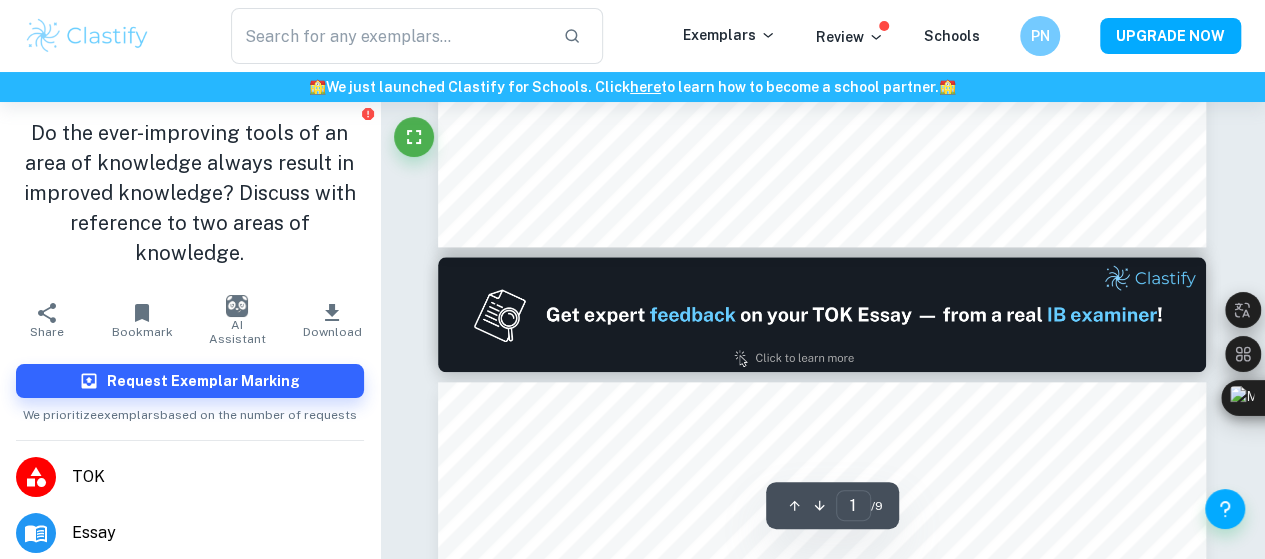 scroll, scrollTop: 1000, scrollLeft: 0, axis: vertical 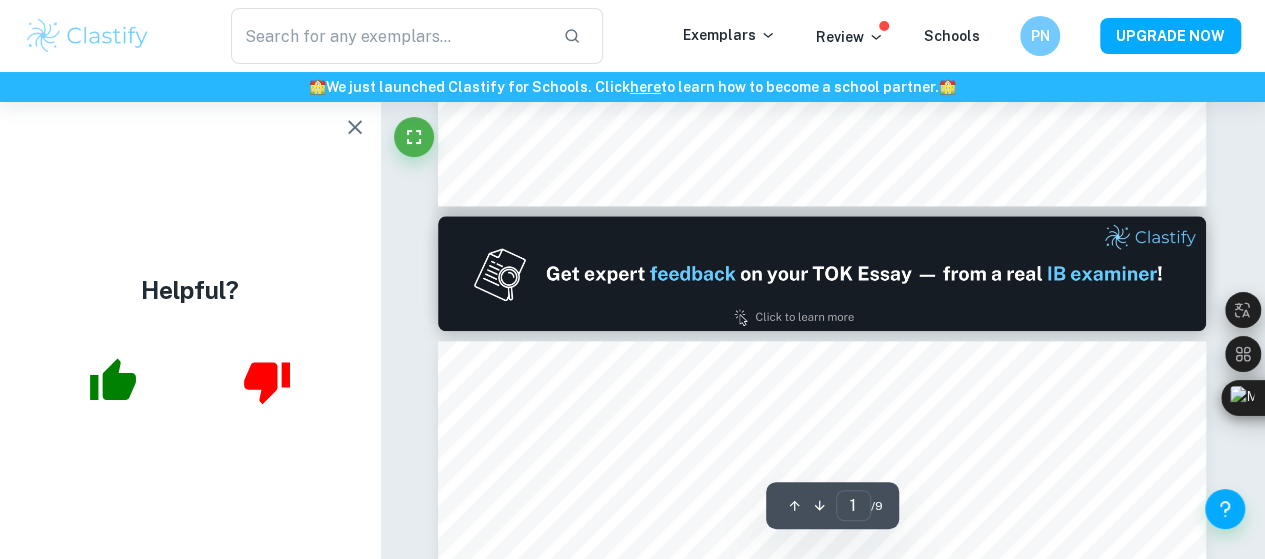 type on "2" 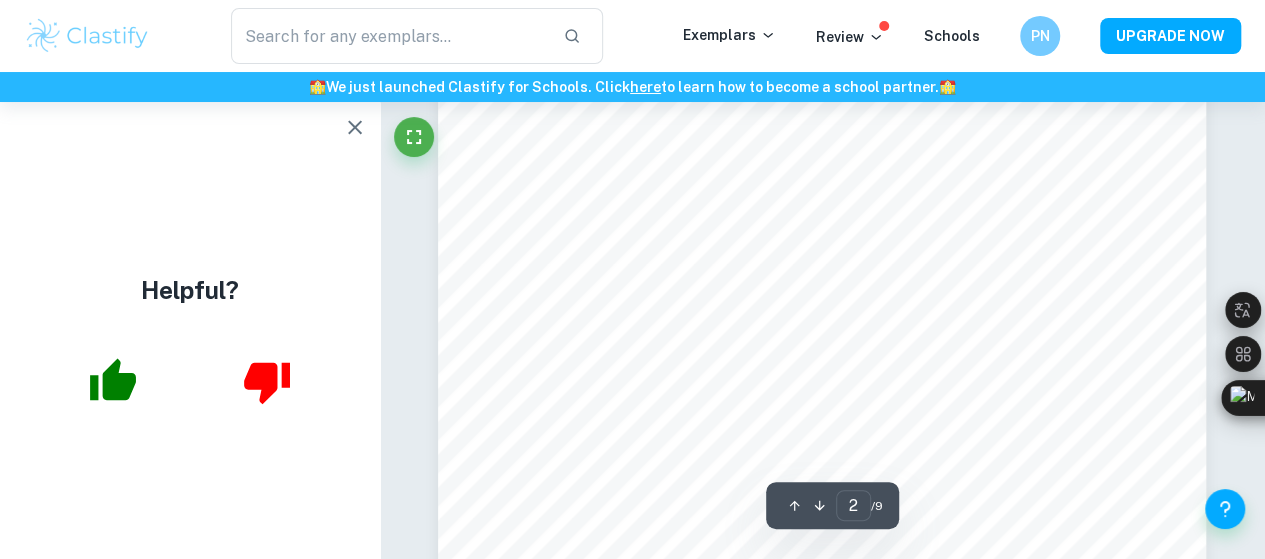 scroll, scrollTop: 1320, scrollLeft: 0, axis: vertical 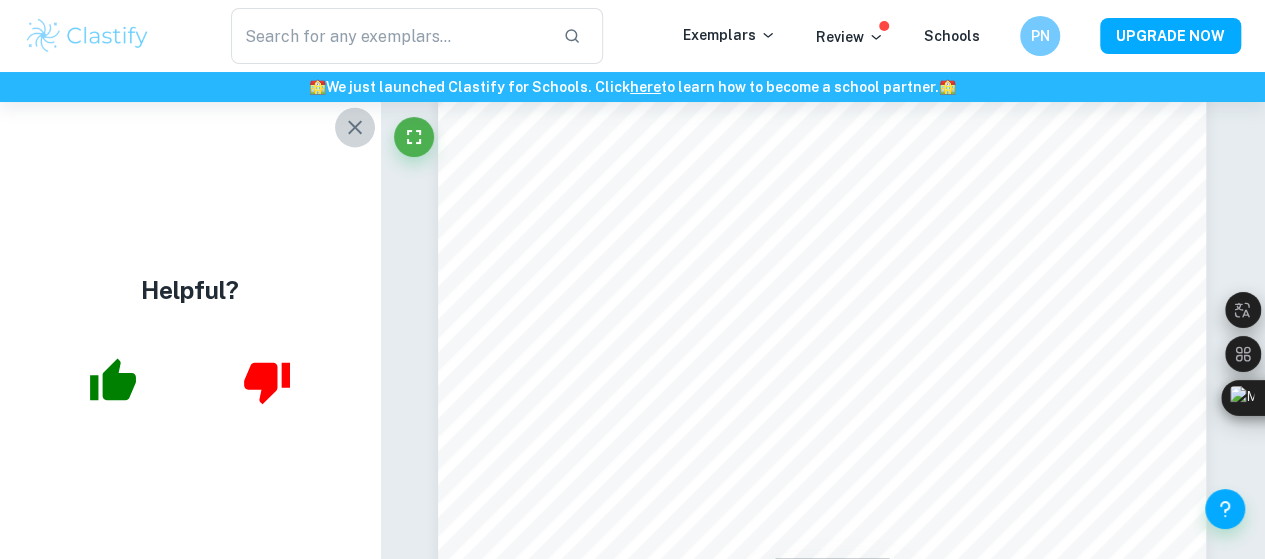 click 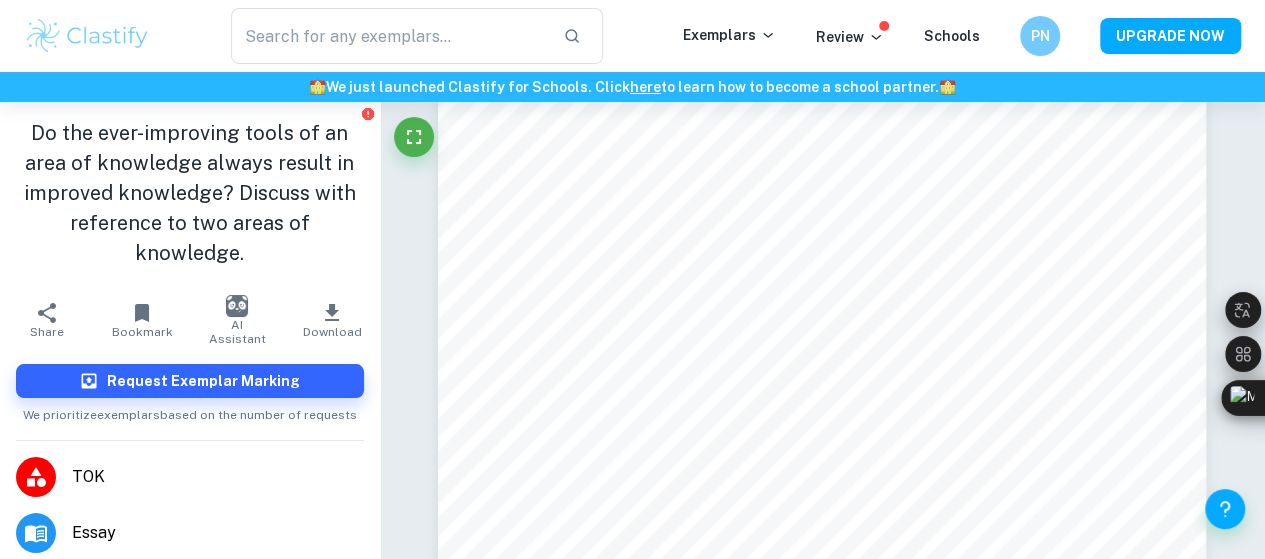 scroll, scrollTop: 240, scrollLeft: 0, axis: vertical 